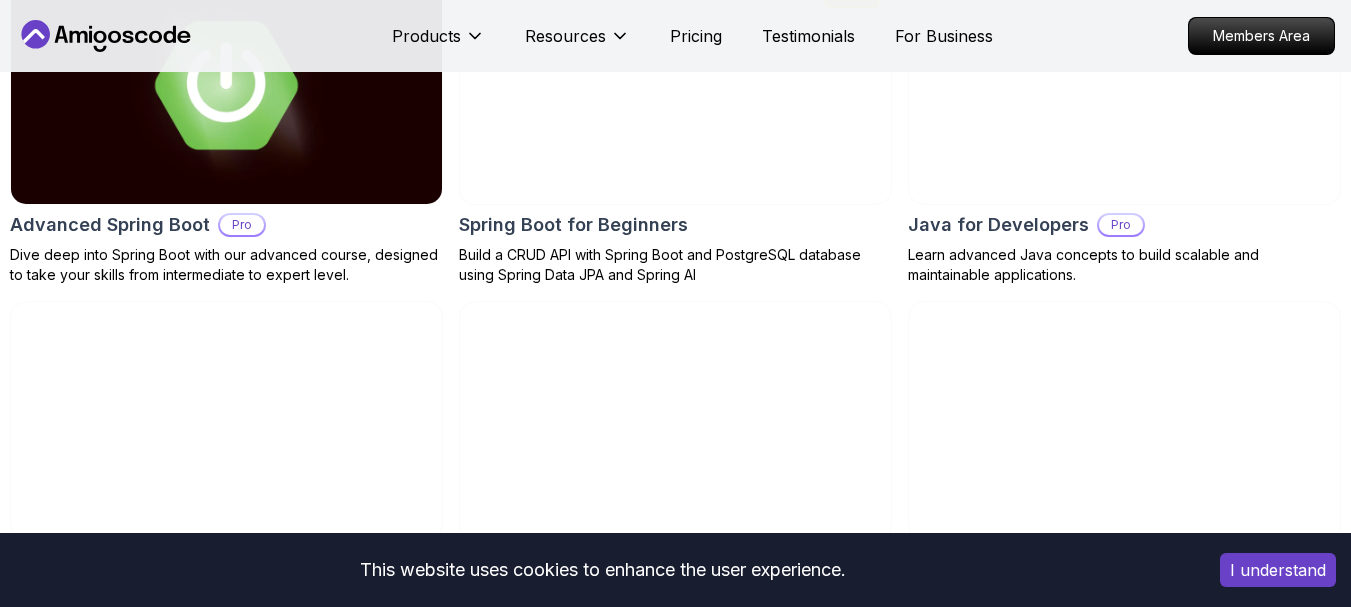 scroll, scrollTop: 2198, scrollLeft: 0, axis: vertical 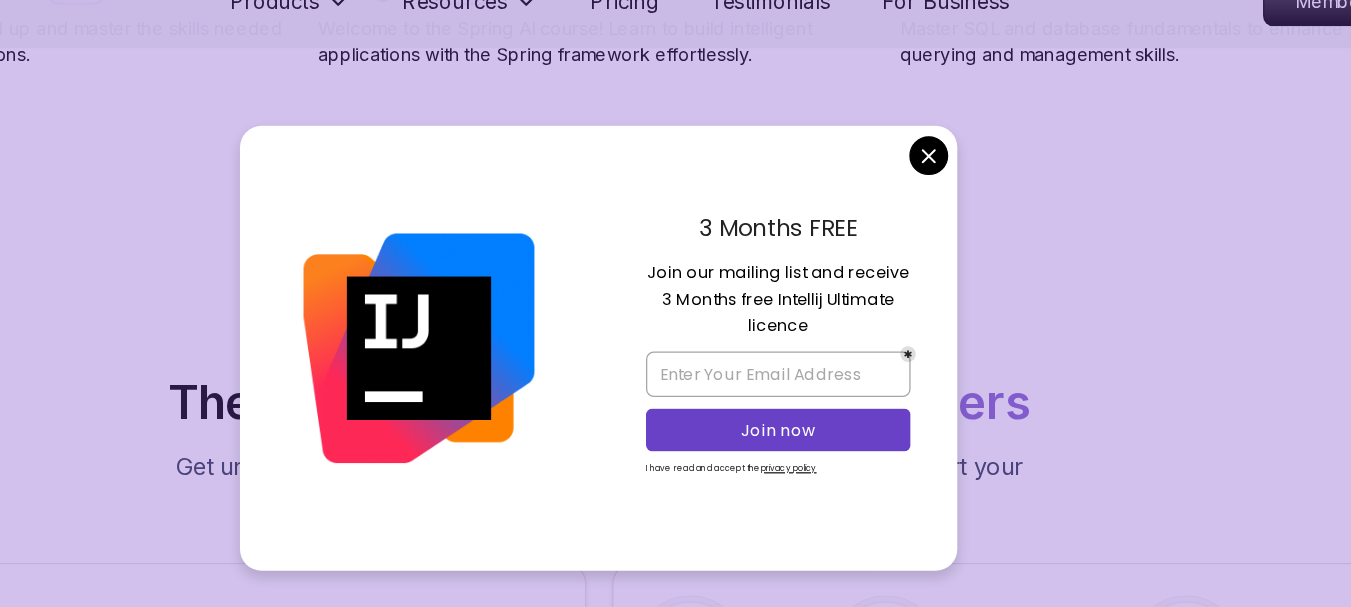 click on "This website uses cookies to enhance the user experience. I understand Products Resources Pricing Testimonials For Business Members Area Products Resources Pricing Testimonials For Business Members Area Jogh Long Spring Developer Advocate "Amigoscode Does a pretty good job, and consistently too, covering Spring and for that, I'm very Appreciative" The One-Stop Platform for   Developers Get unlimited access to coding   courses ,   Quizzes ,   Builds  and   Tools . Start your journey or level up your career with Amigoscode [DATE]! Start for Free [URL][DOMAIN_NAME] OUR AMIGO STUDENTS WORK IN TOP COMPANIES Courses Builds Discover Amigoscode's Latest   Premium Courses! Get unlimited access to coding   courses ,   Quizzes ,   Builds  and   Tools . Start your journey or level up your career with Amigoscode [DATE]! Browse all  courses Advanced Spring Boot Pro Dive deep into Spring Boot with our advanced course, designed to take your skills from intermediate to expert level. NEW Spring Boot for Beginners" at bounding box center (675, 3355) 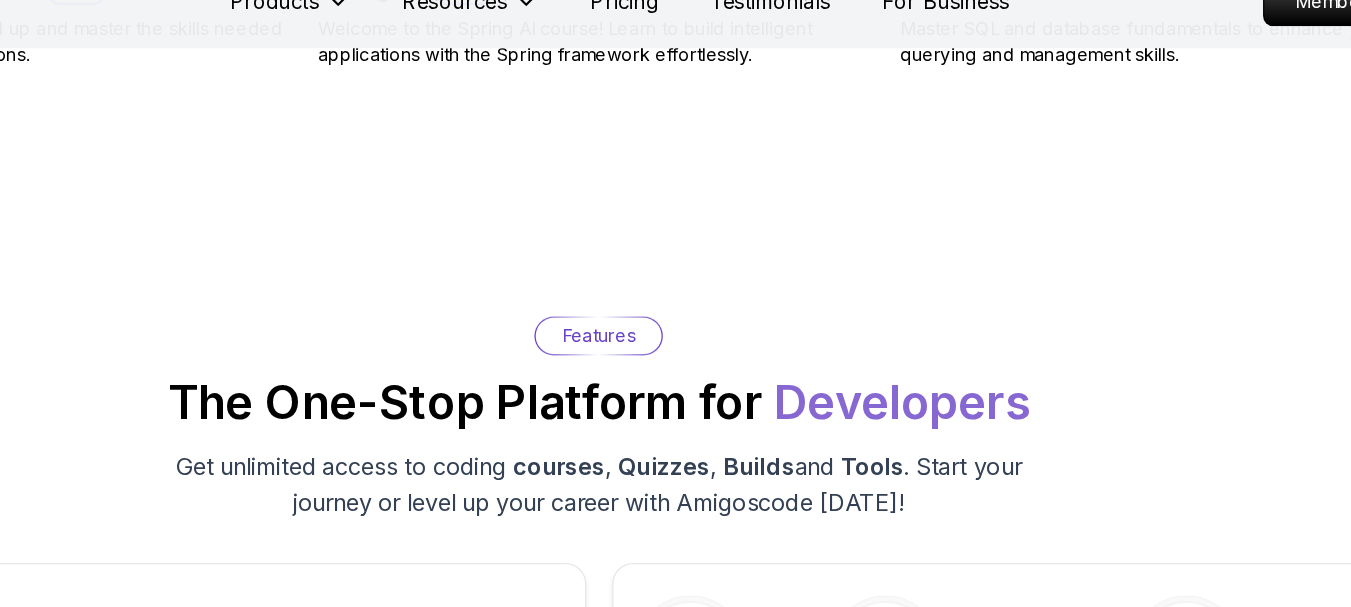 scroll, scrollTop: 3007, scrollLeft: 0, axis: vertical 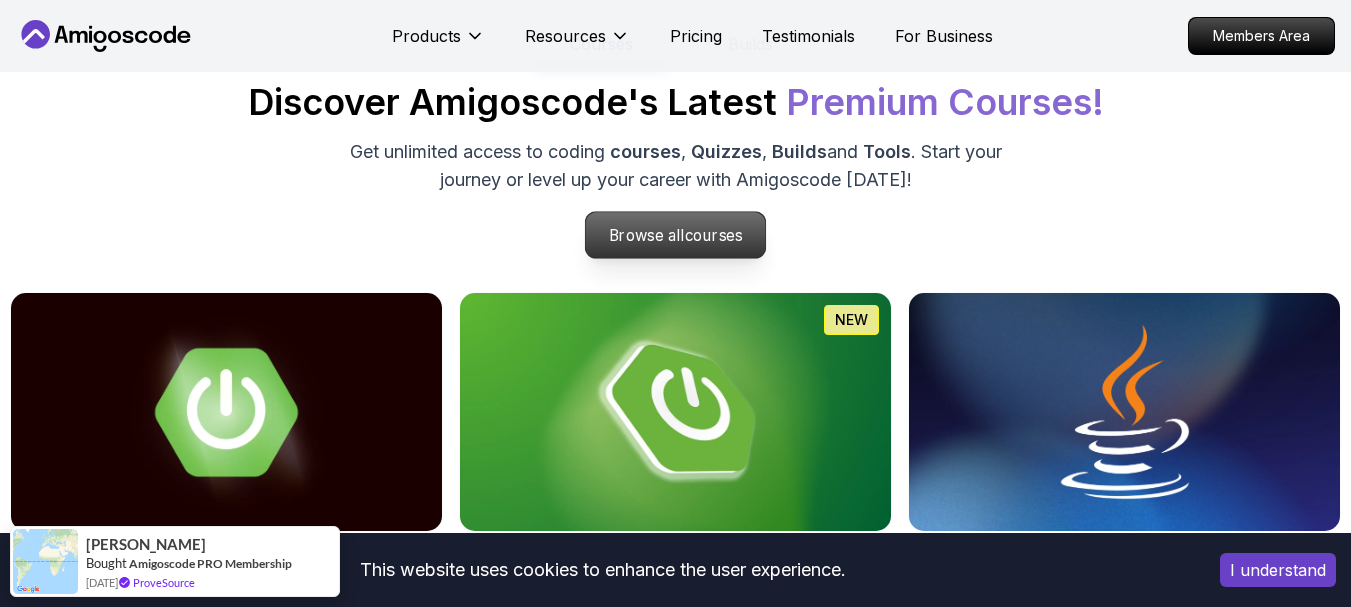 click on "Browse all  courses" at bounding box center (676, 235) 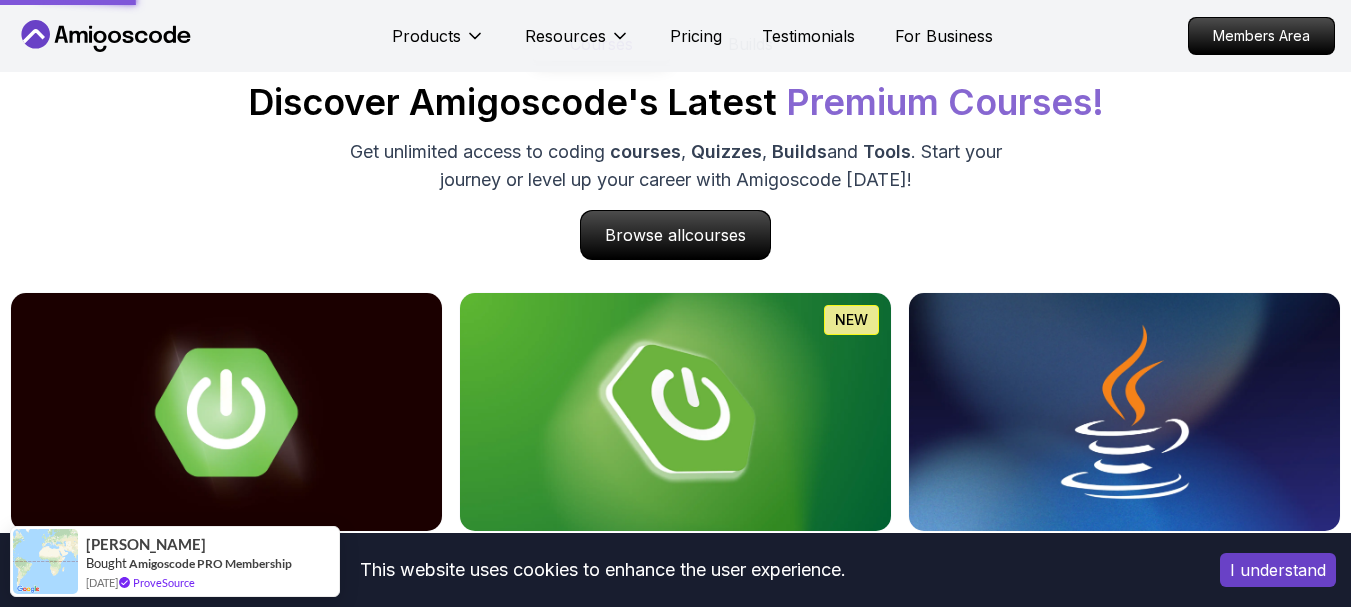 scroll, scrollTop: 0, scrollLeft: 0, axis: both 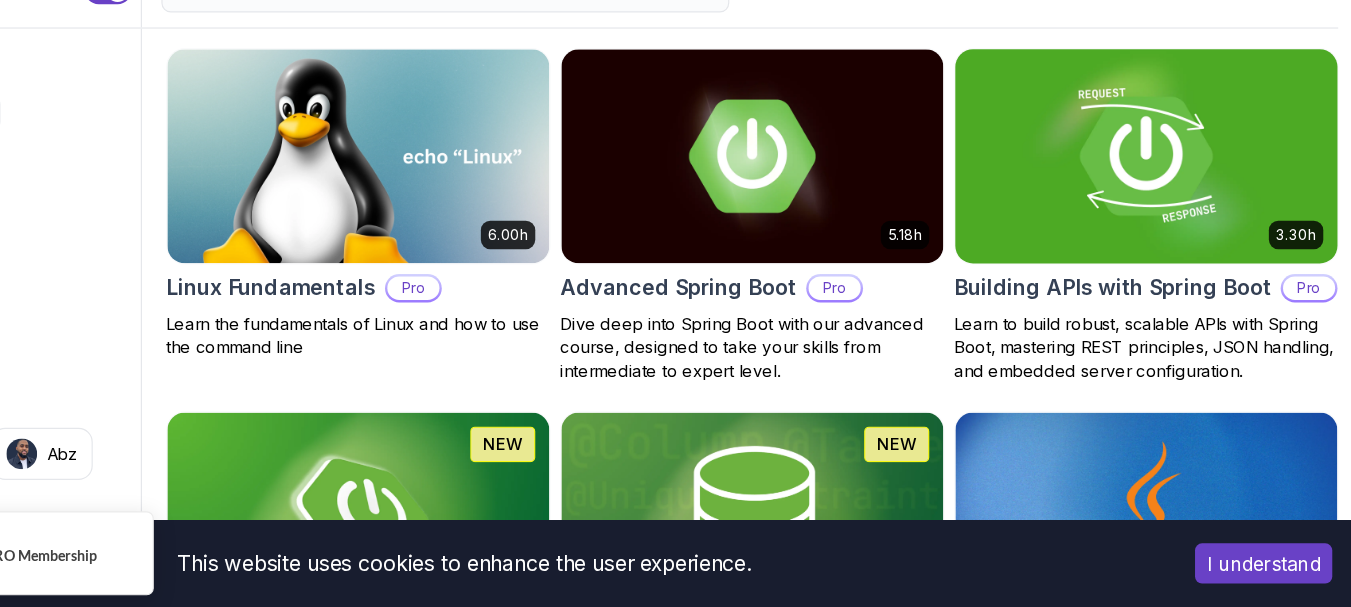 click at bounding box center (1178, 225) 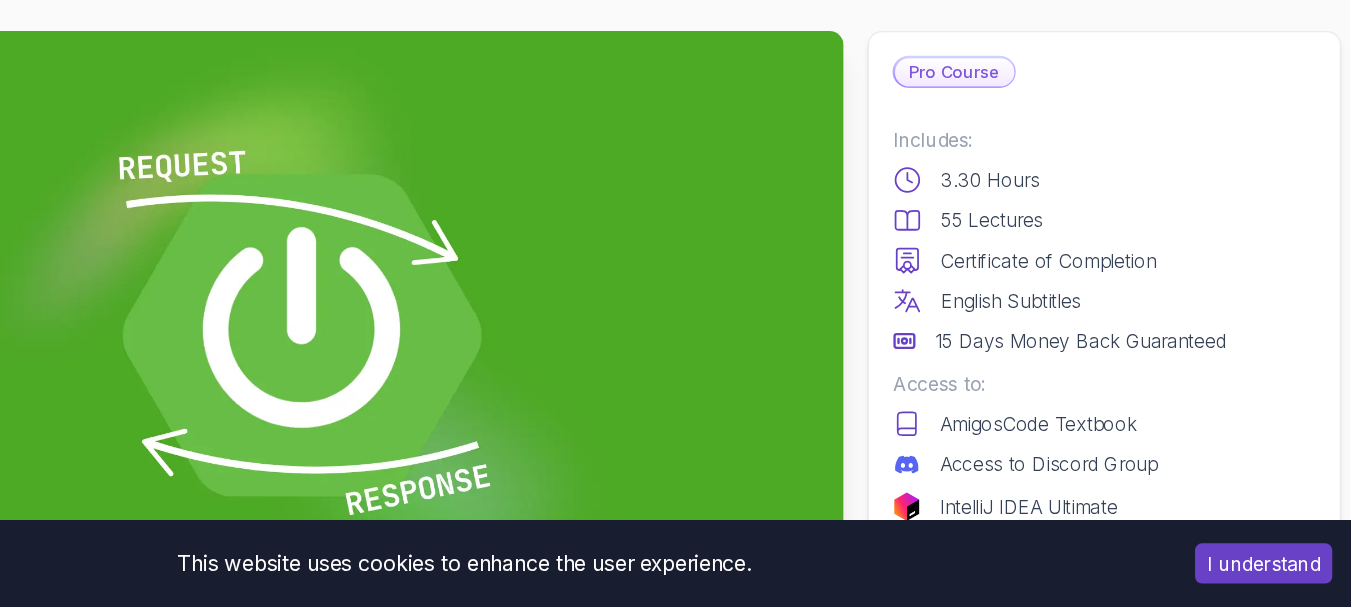 scroll, scrollTop: 0, scrollLeft: 0, axis: both 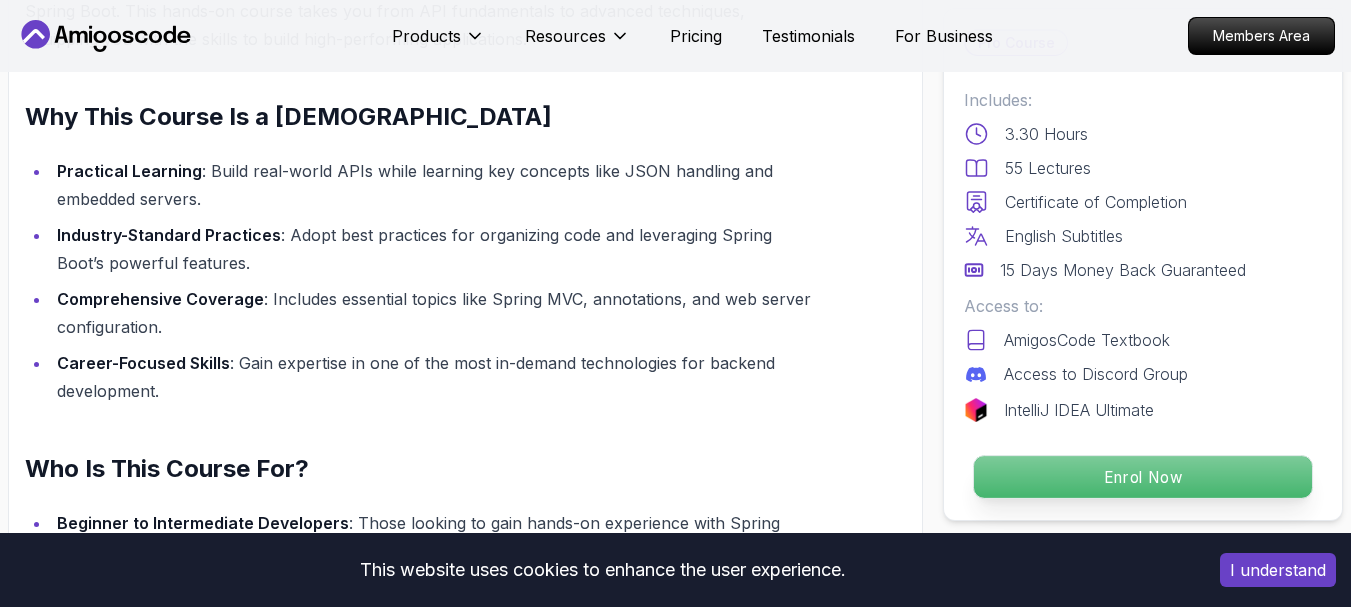 click on "Enrol Now" at bounding box center (1143, 477) 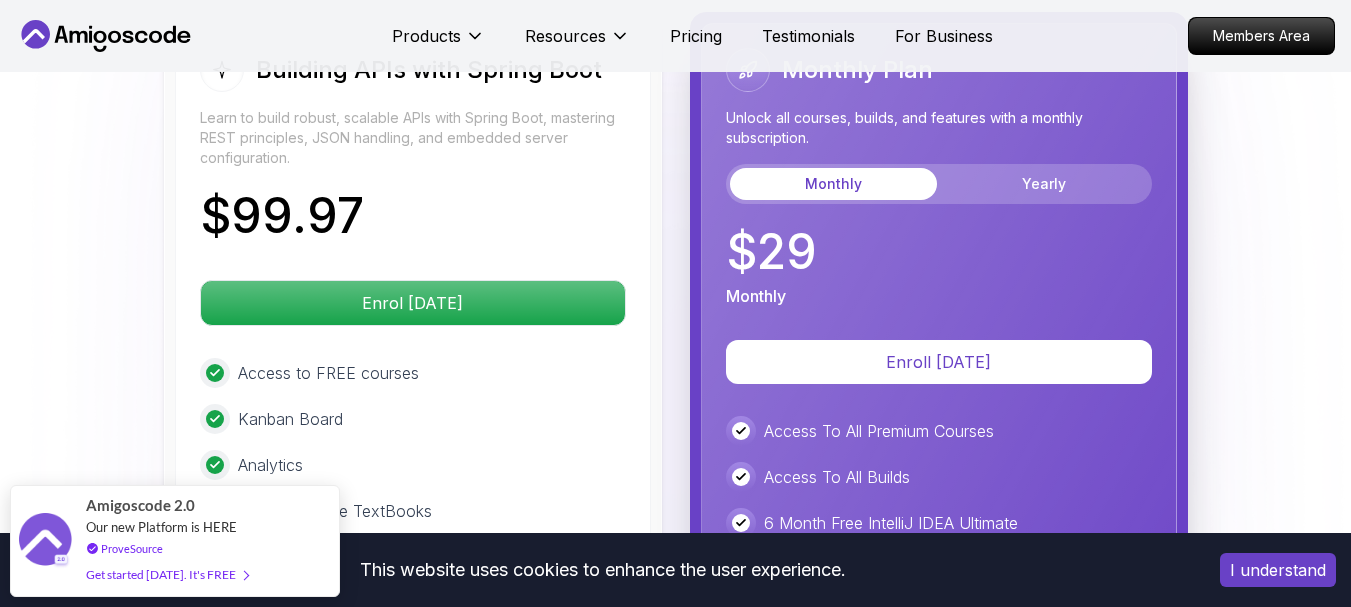 scroll, scrollTop: 4720, scrollLeft: 0, axis: vertical 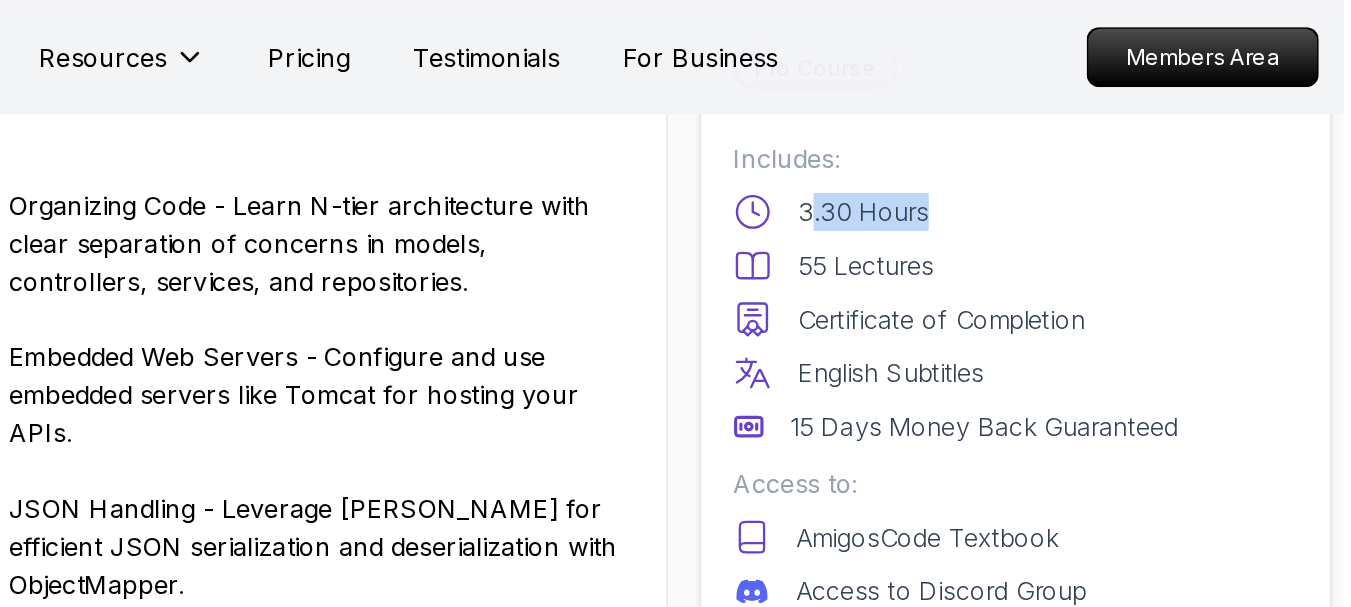 drag, startPoint x: 1014, startPoint y: 136, endPoint x: 1144, endPoint y: 134, distance: 130.01538 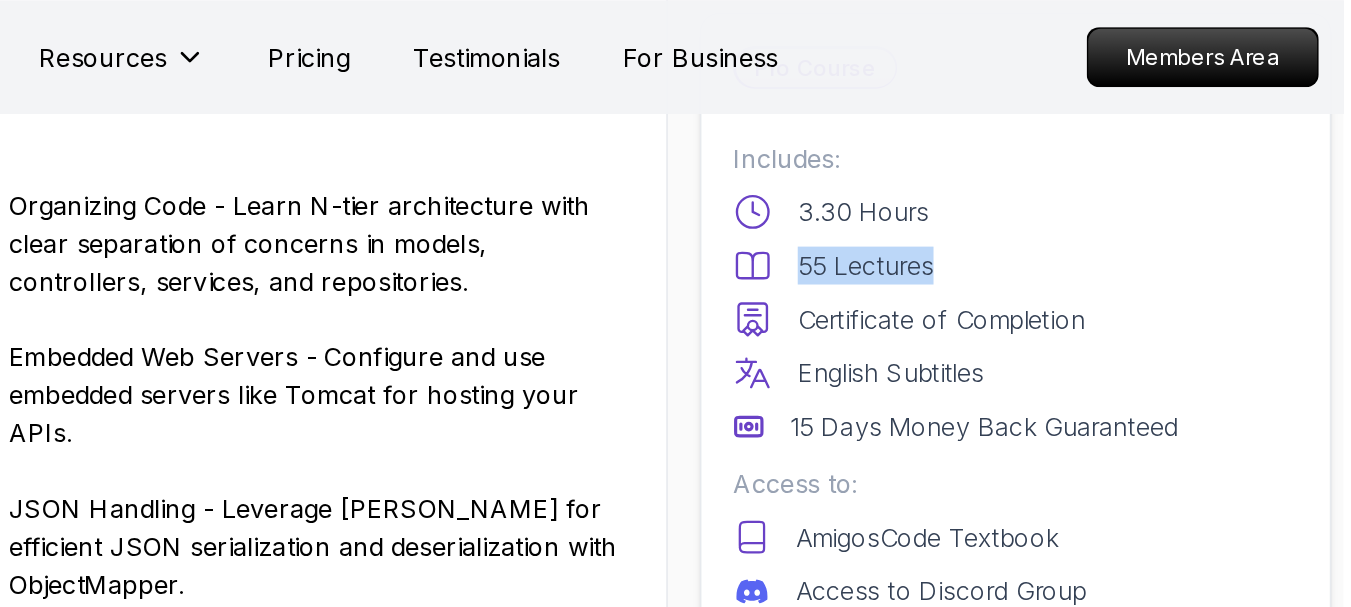 drag, startPoint x: 1128, startPoint y: 161, endPoint x: 964, endPoint y: 163, distance: 164.01219 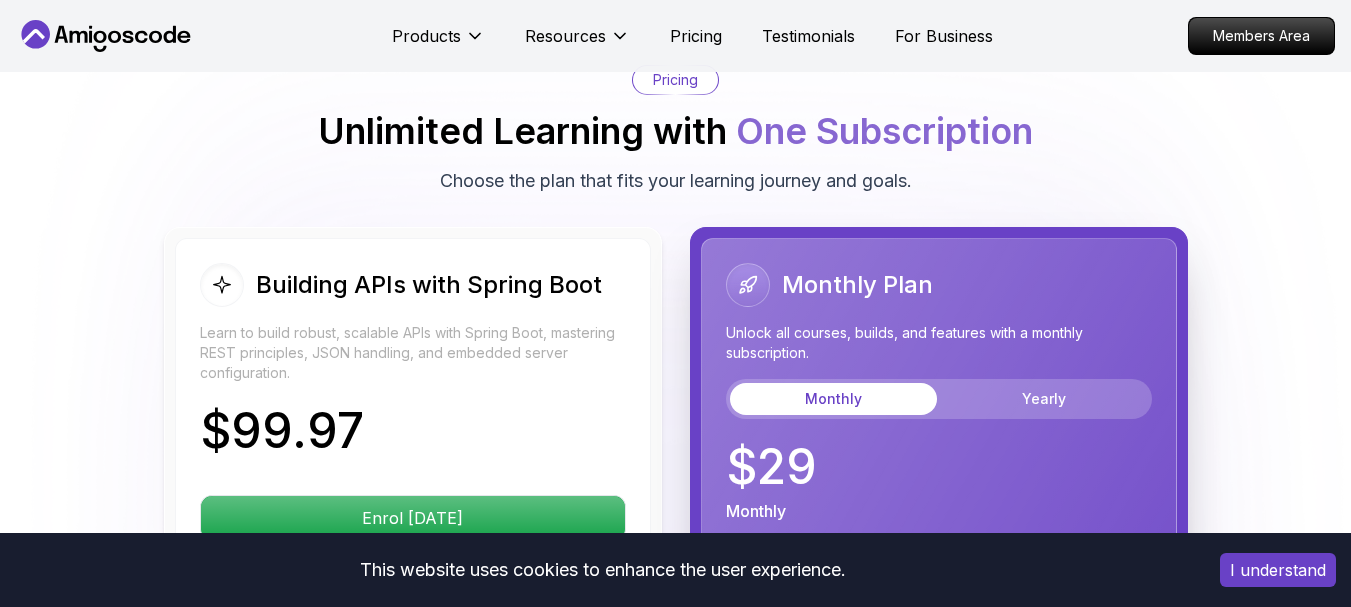 scroll, scrollTop: 0, scrollLeft: 0, axis: both 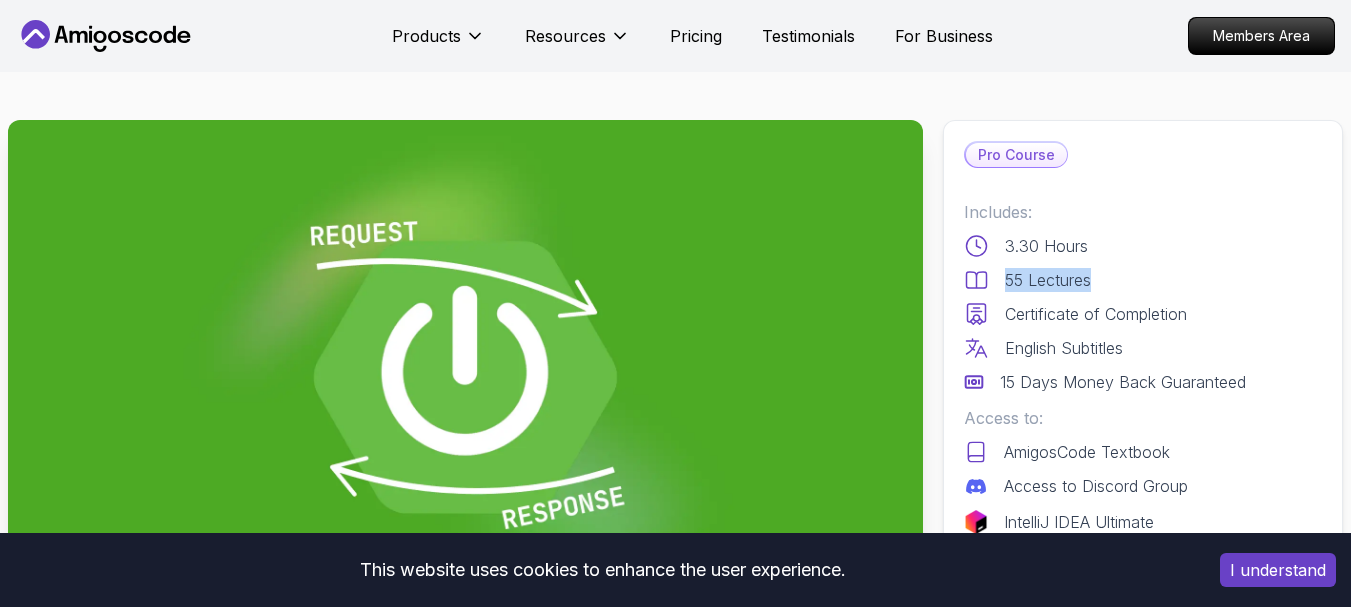 click 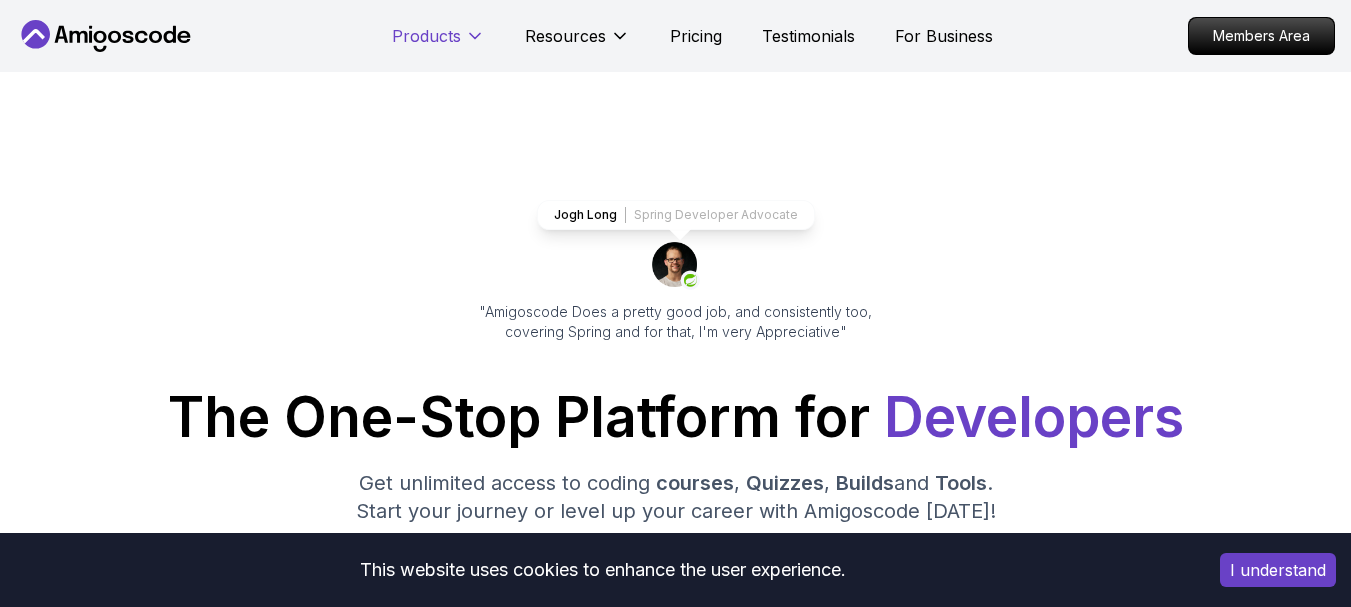 click on "Products" at bounding box center (438, 44) 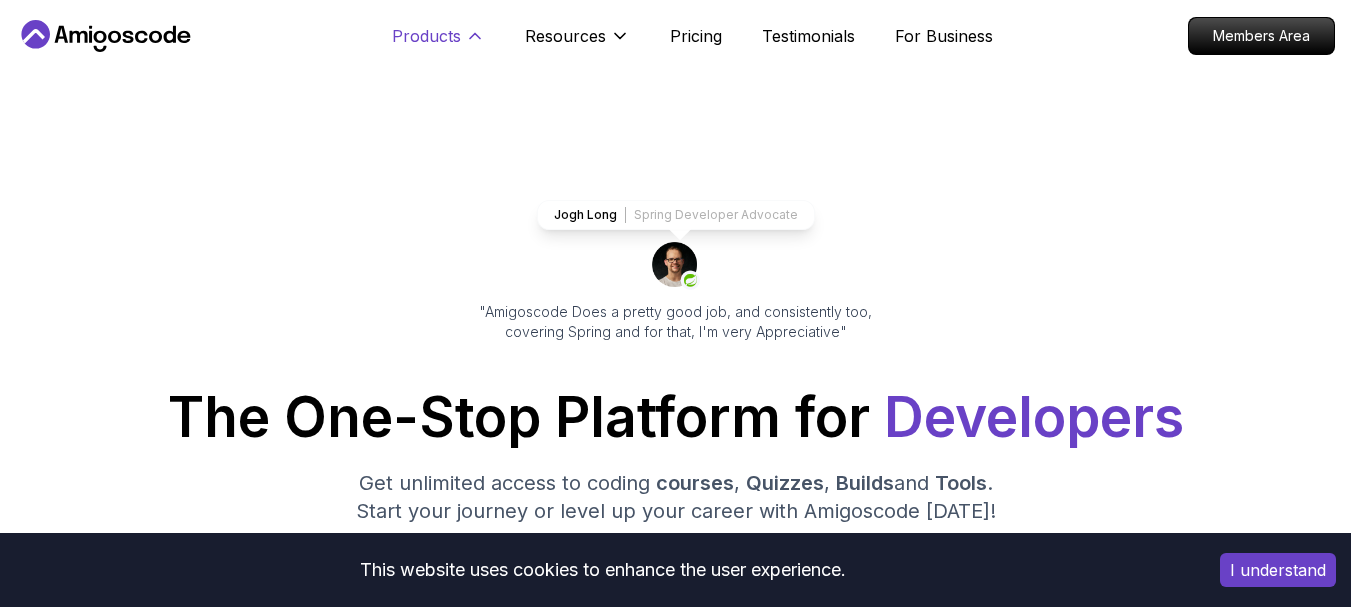 scroll, scrollTop: 1590, scrollLeft: 0, axis: vertical 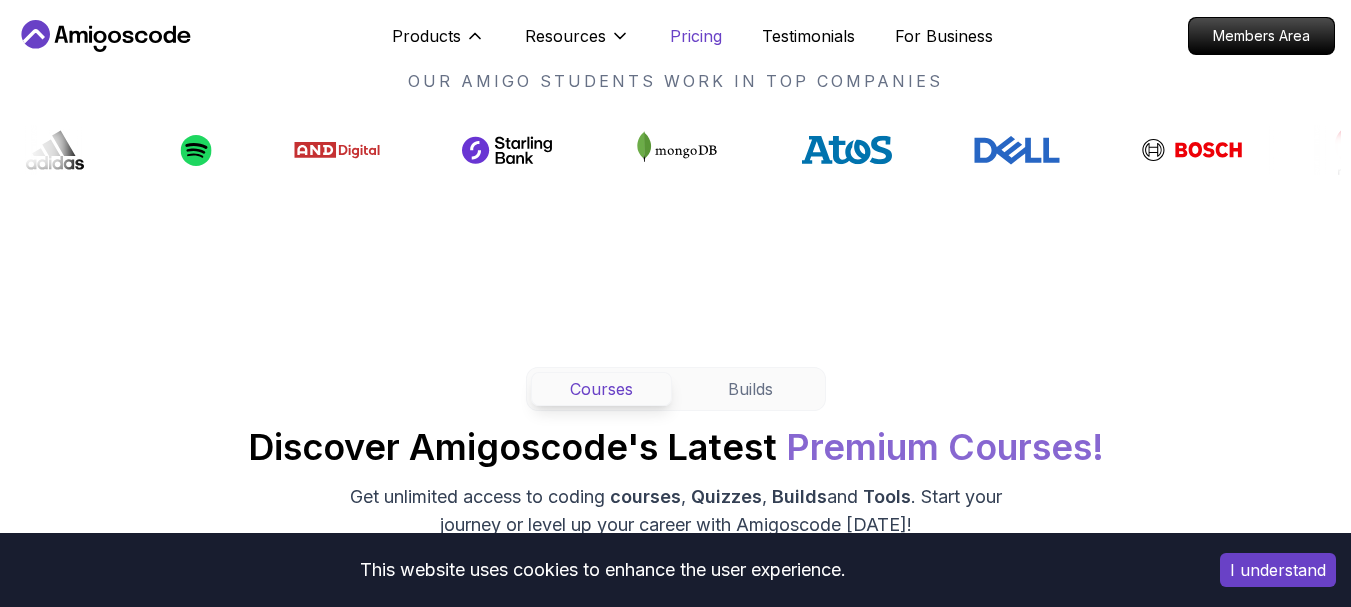 click on "Pricing" at bounding box center (696, 36) 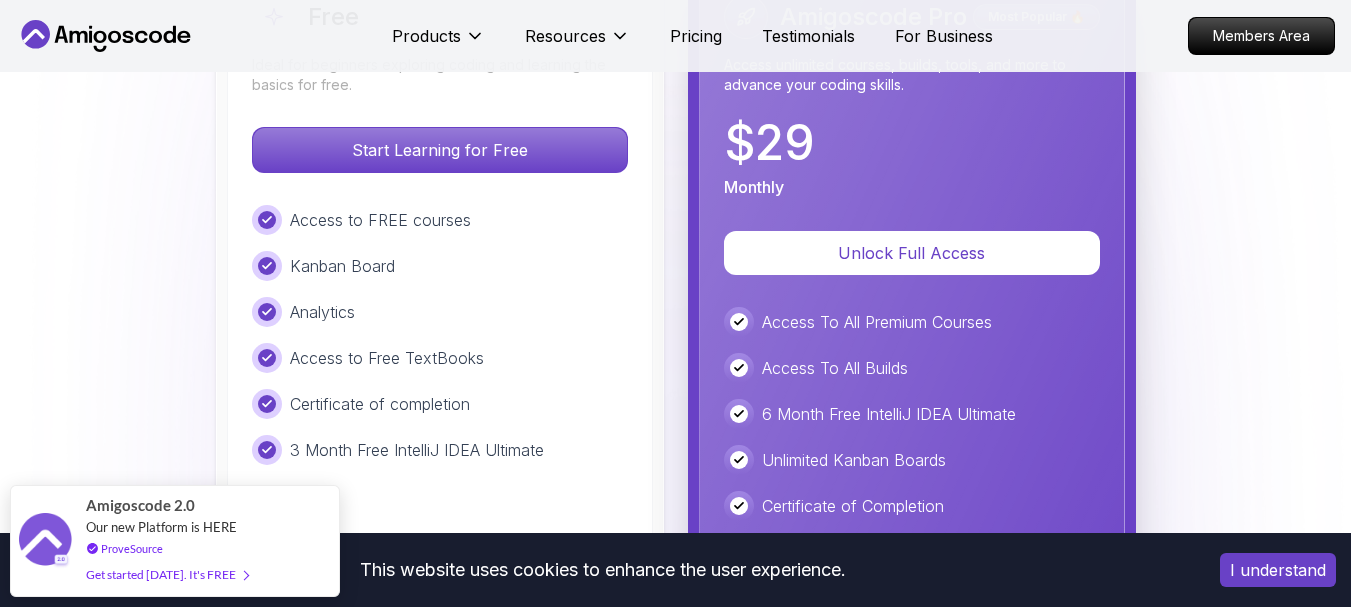 scroll, scrollTop: 4541, scrollLeft: 0, axis: vertical 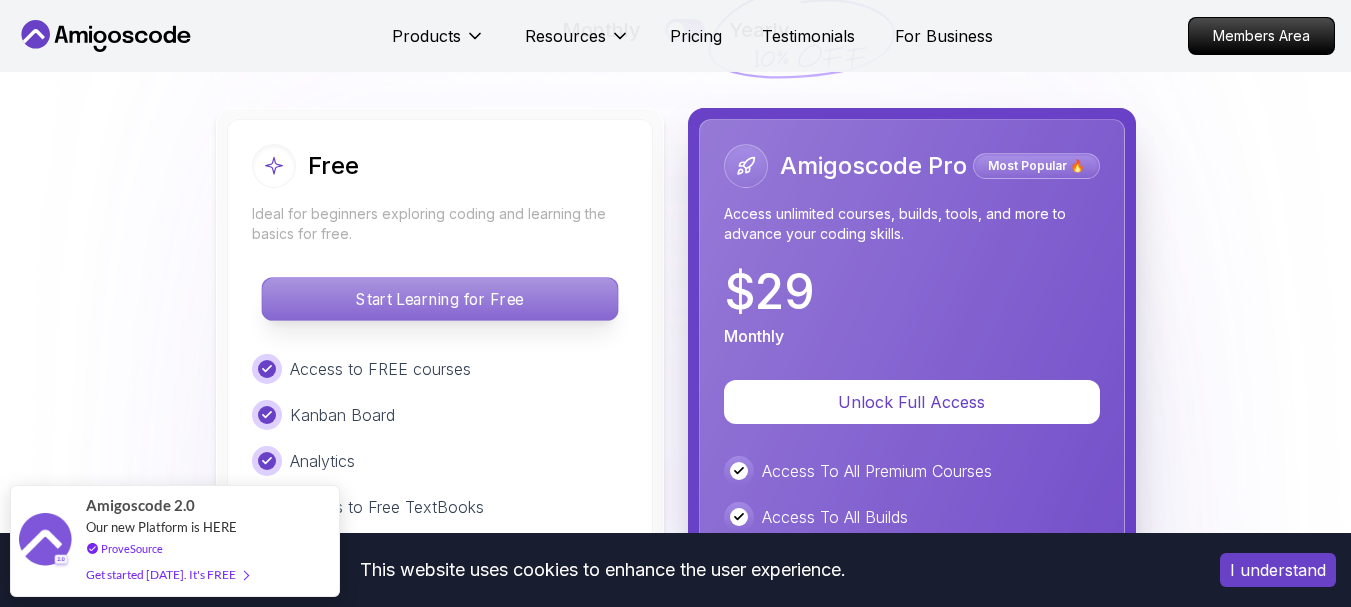 click on "Start Learning for Free" at bounding box center [439, 299] 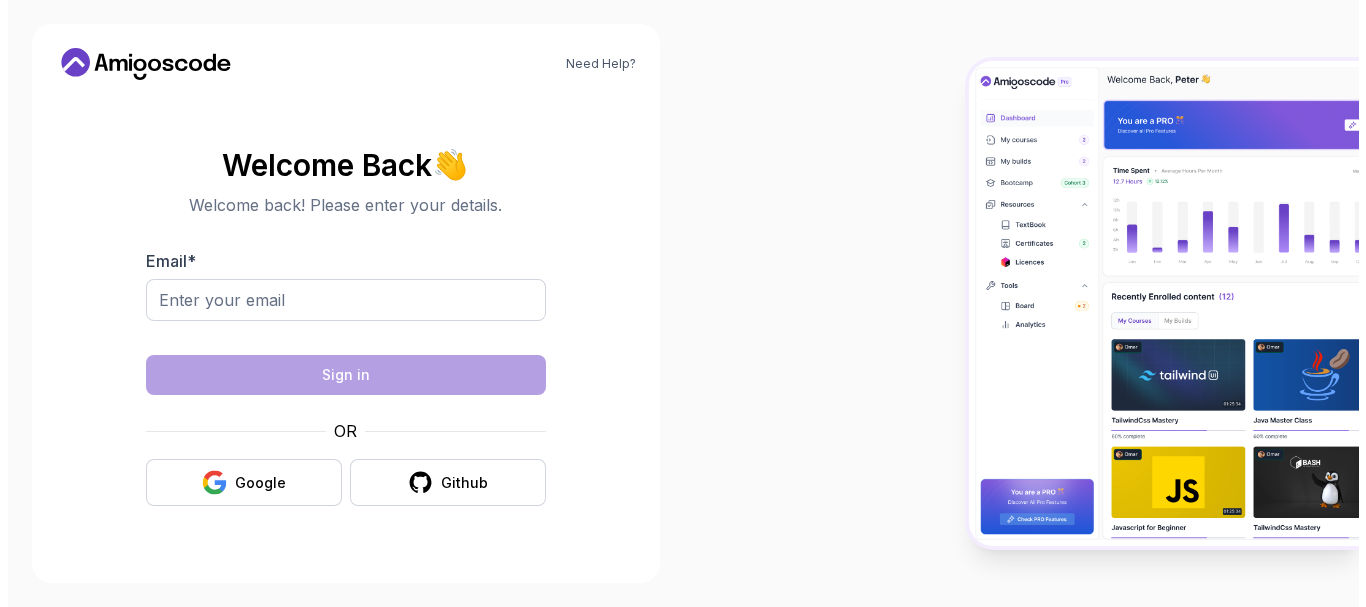 scroll, scrollTop: 0, scrollLeft: 0, axis: both 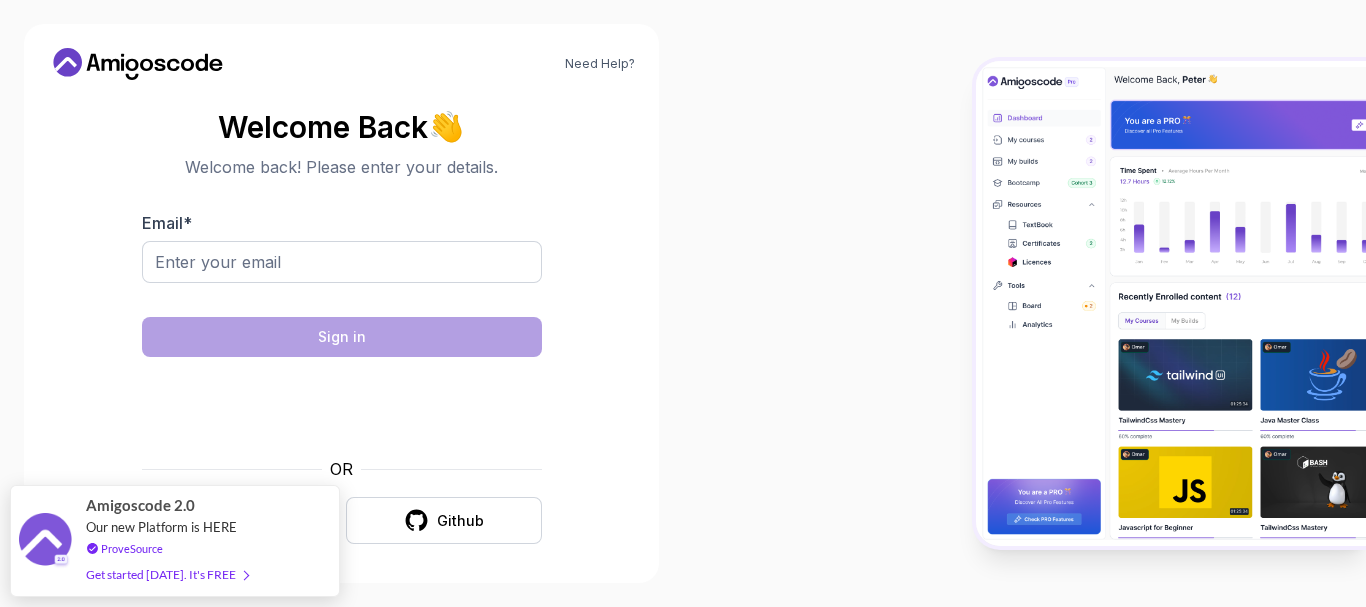 click at bounding box center (1171, 304) 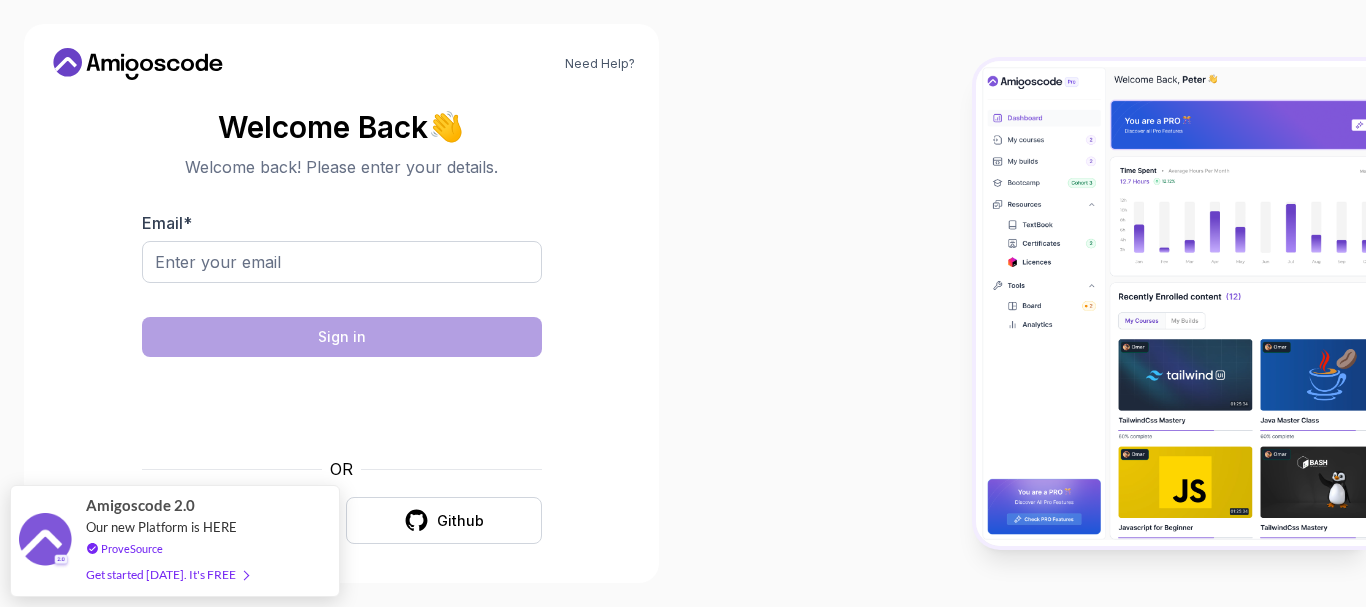 click at bounding box center [1024, 303] 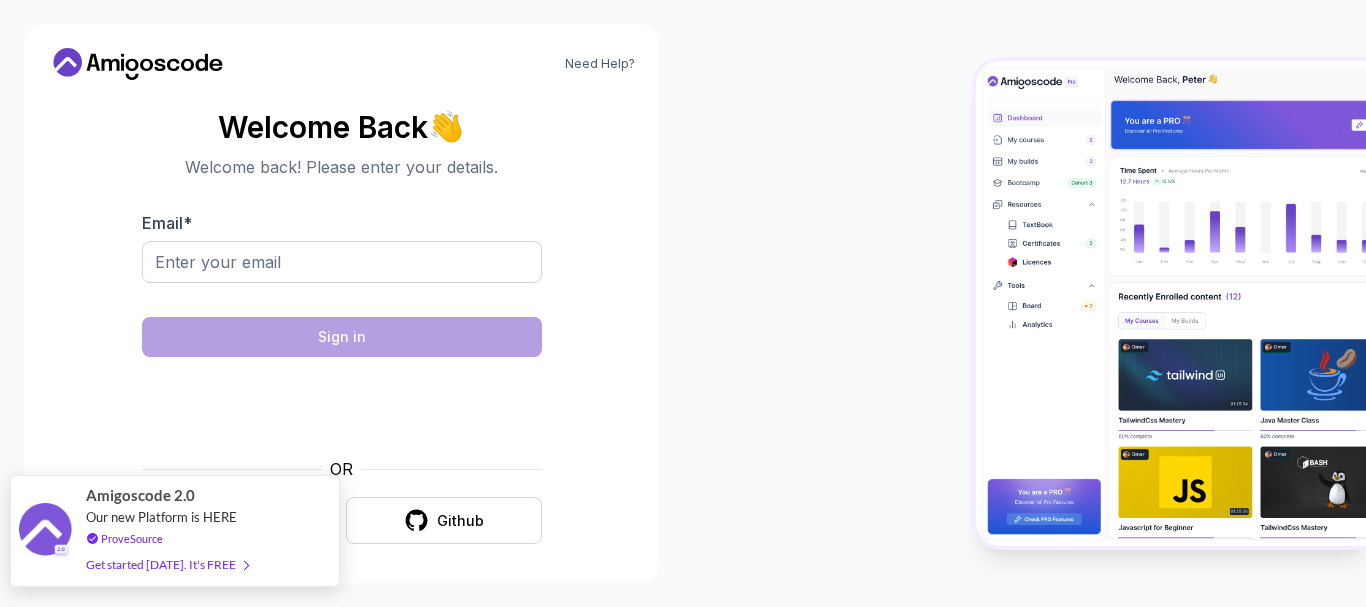 click on "Get started [DATE]. It's FREE" at bounding box center [167, 564] 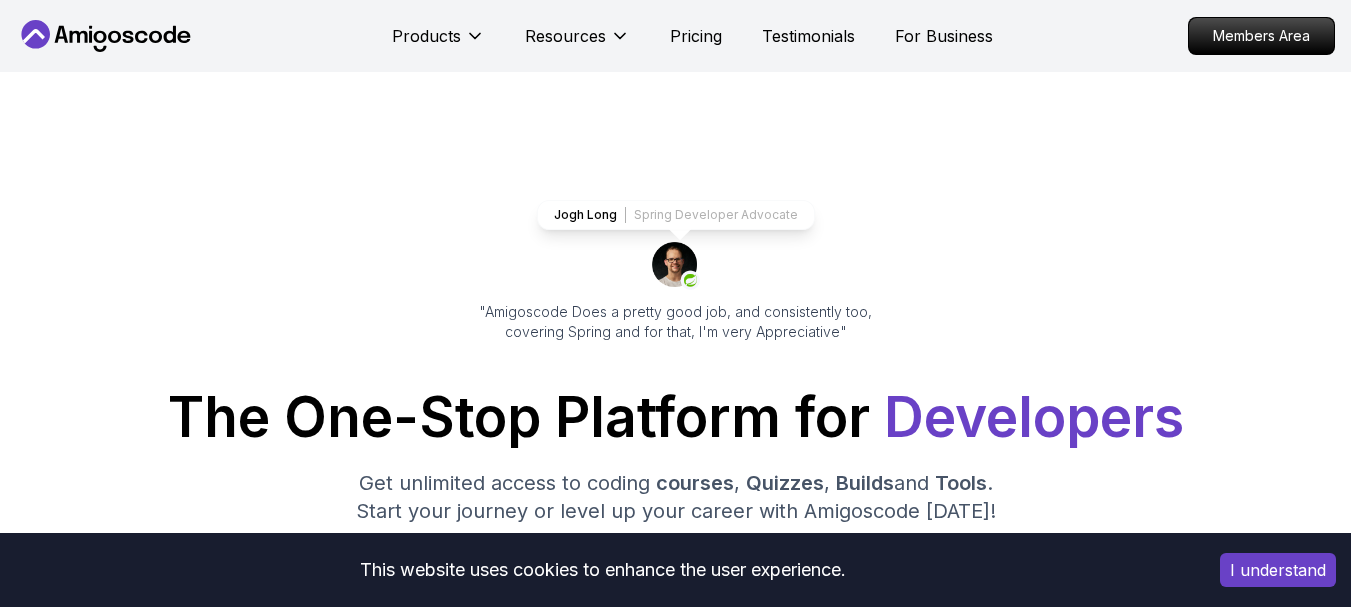 scroll, scrollTop: 1590, scrollLeft: 0, axis: vertical 